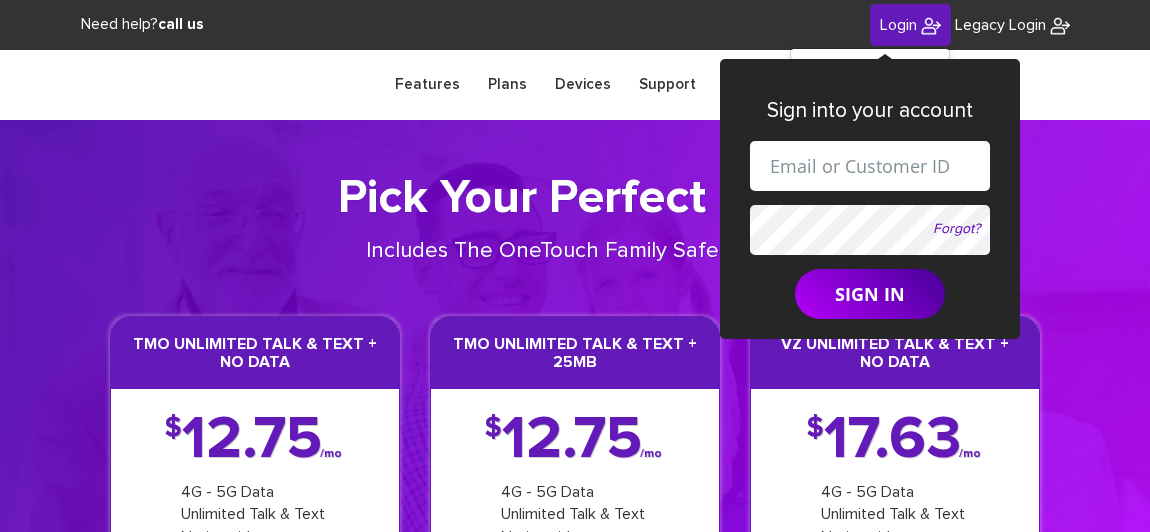 scroll, scrollTop: 0, scrollLeft: 0, axis: both 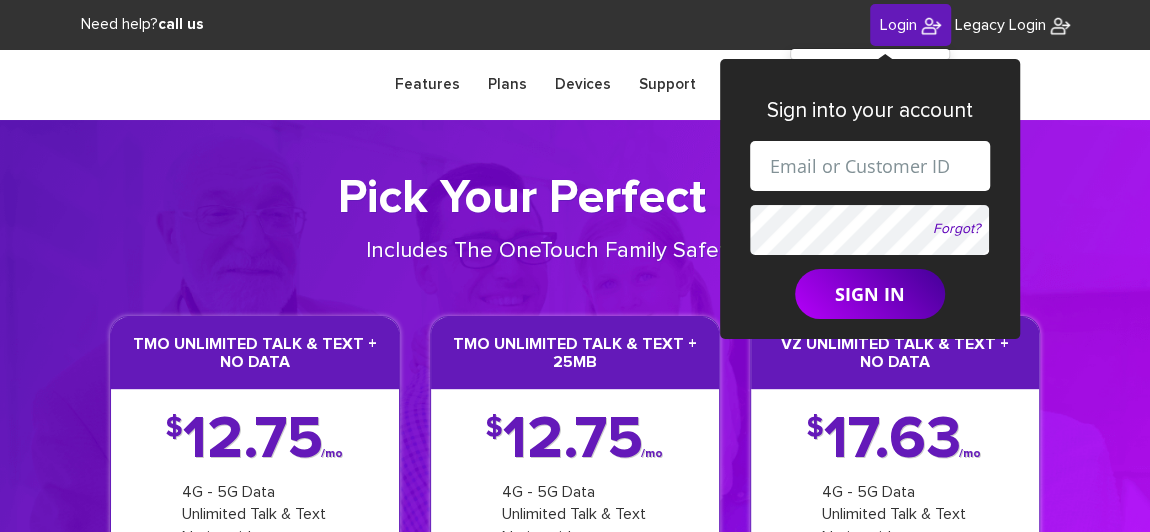 click at bounding box center (870, 166) 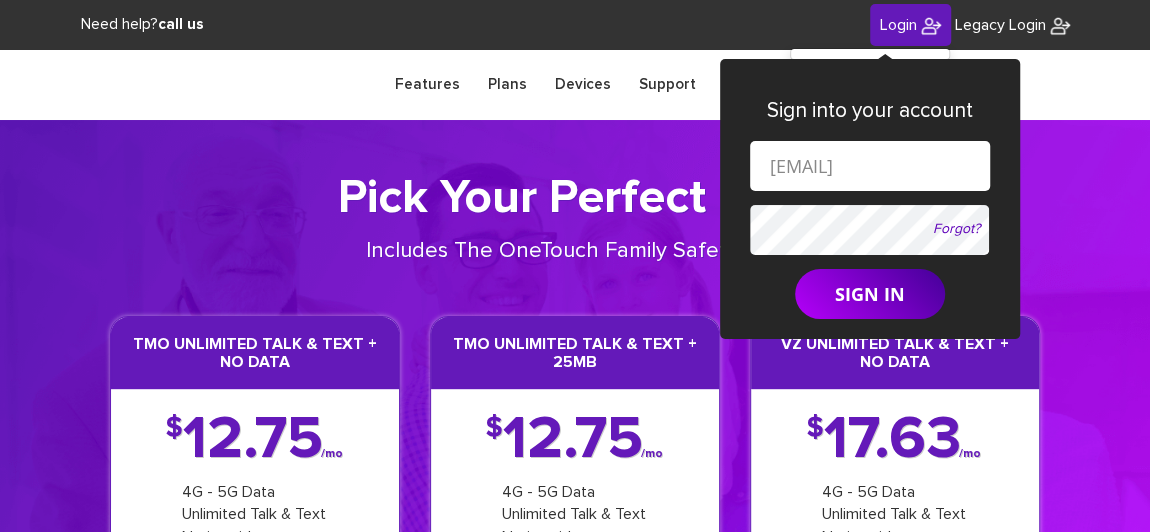 click on "shgy9700+9142179266@gmail.com" at bounding box center (870, 166) 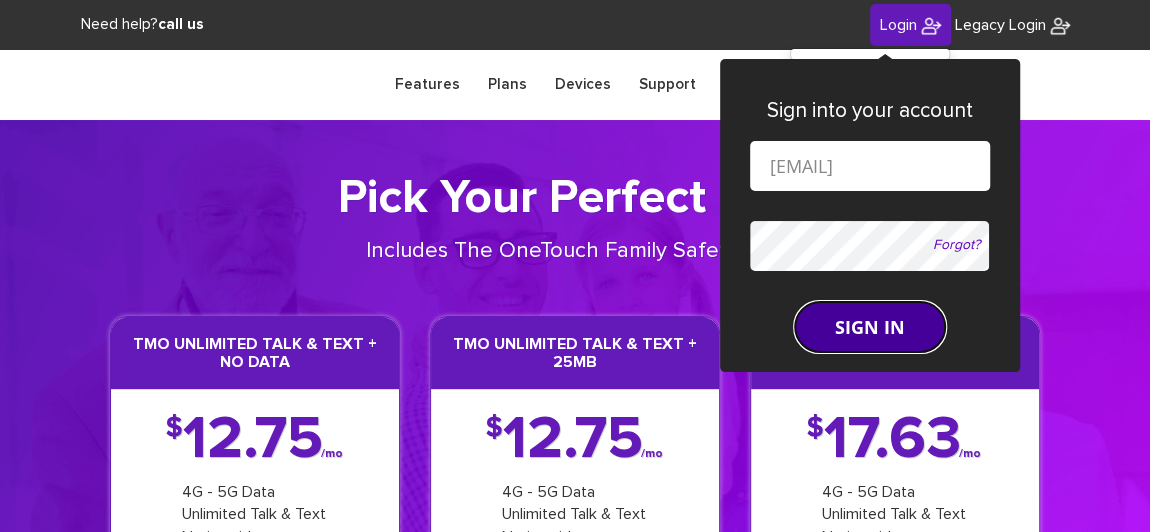 click on "SIGN IN" at bounding box center [870, 327] 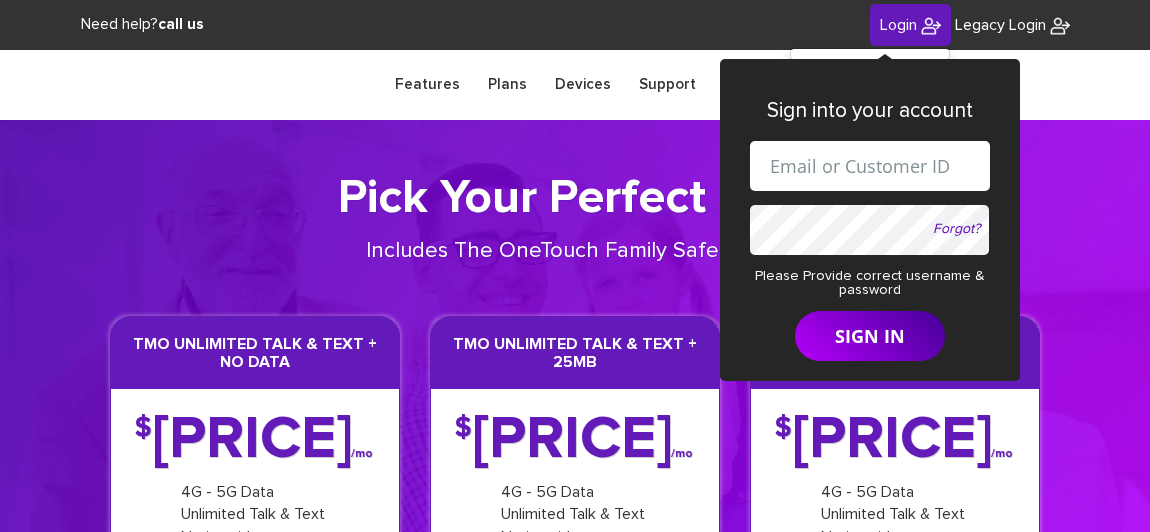 scroll, scrollTop: 0, scrollLeft: 0, axis: both 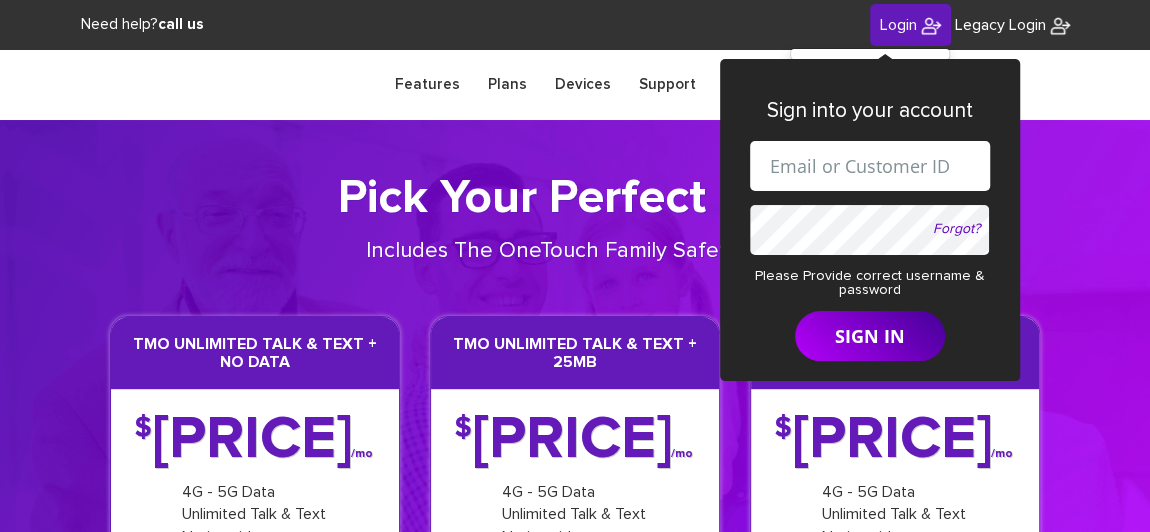 click at bounding box center [870, 166] 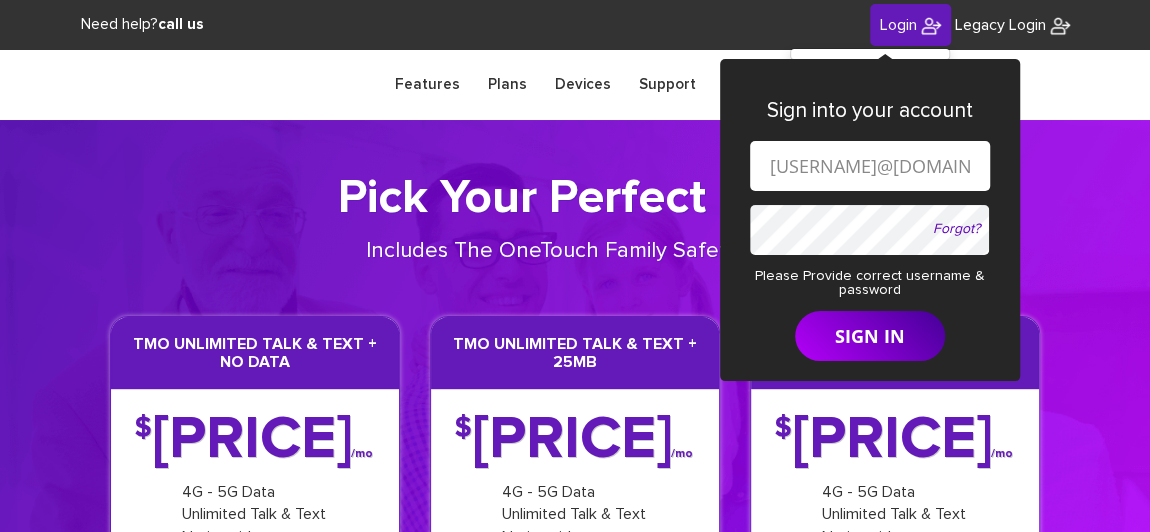click on "shgy9700+9142179266@gmail.com" at bounding box center [870, 166] 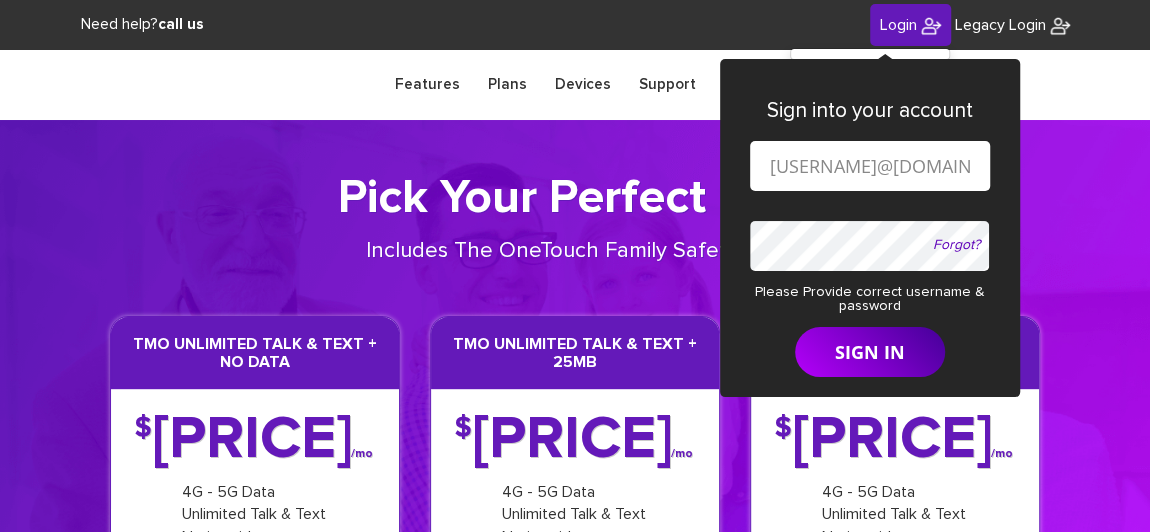 click on "shgy9700+9142179266@gmail.com" at bounding box center (870, 166) 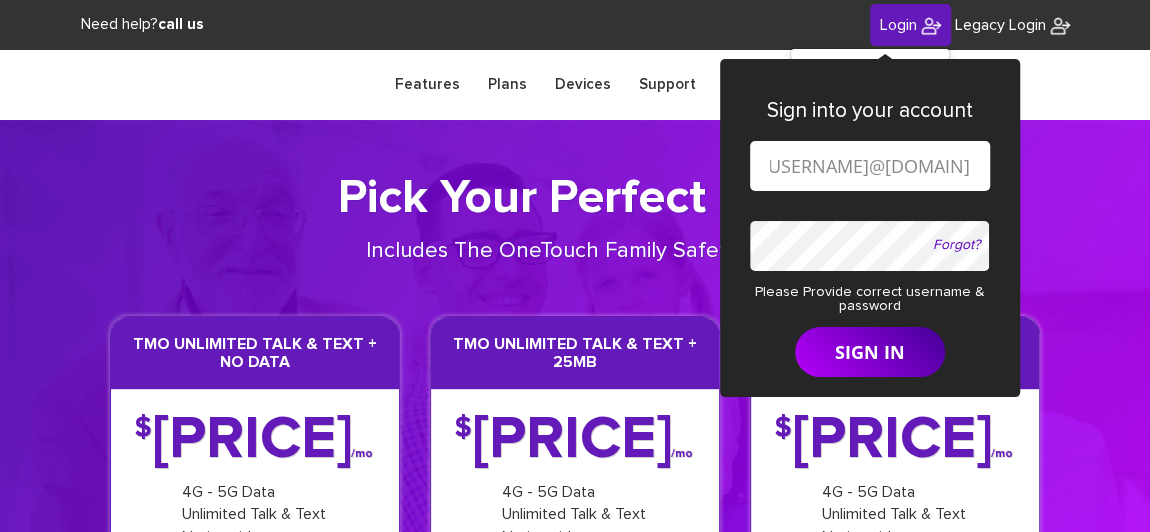 type on "shgy9700+8455021523@gmail.com" 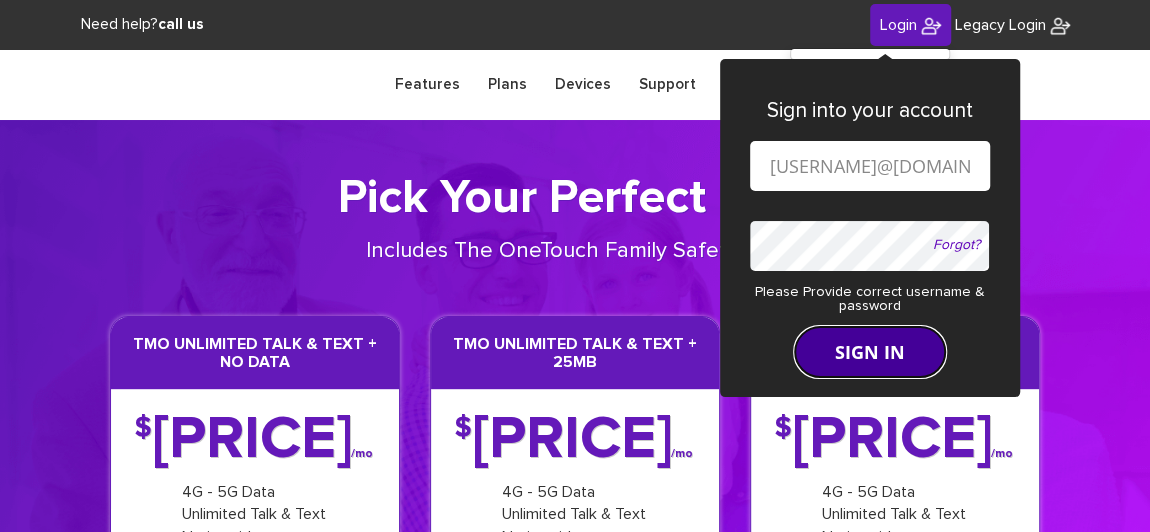 click on "SIGN IN" at bounding box center (870, 352) 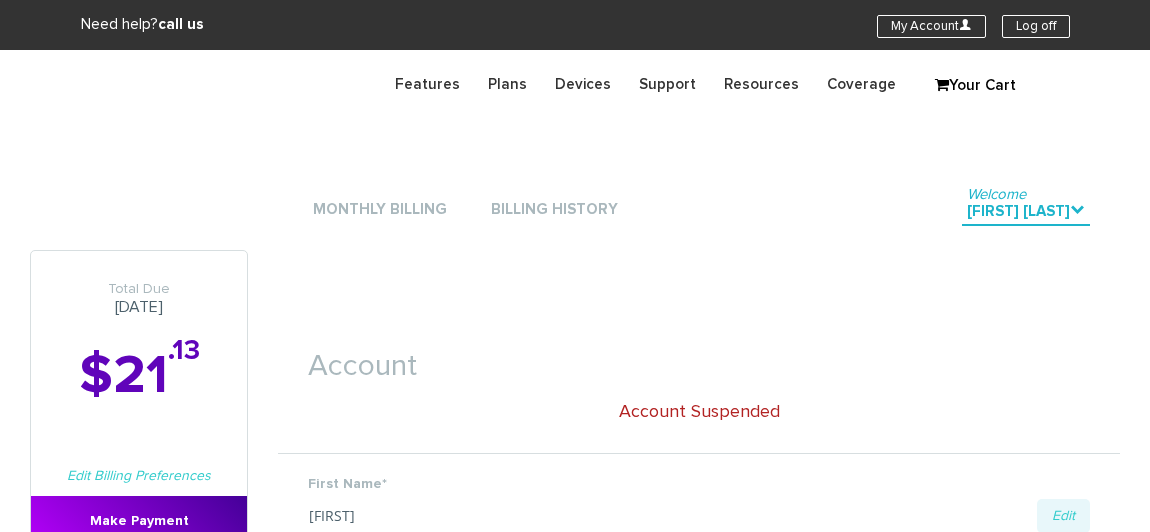 scroll, scrollTop: 0, scrollLeft: 0, axis: both 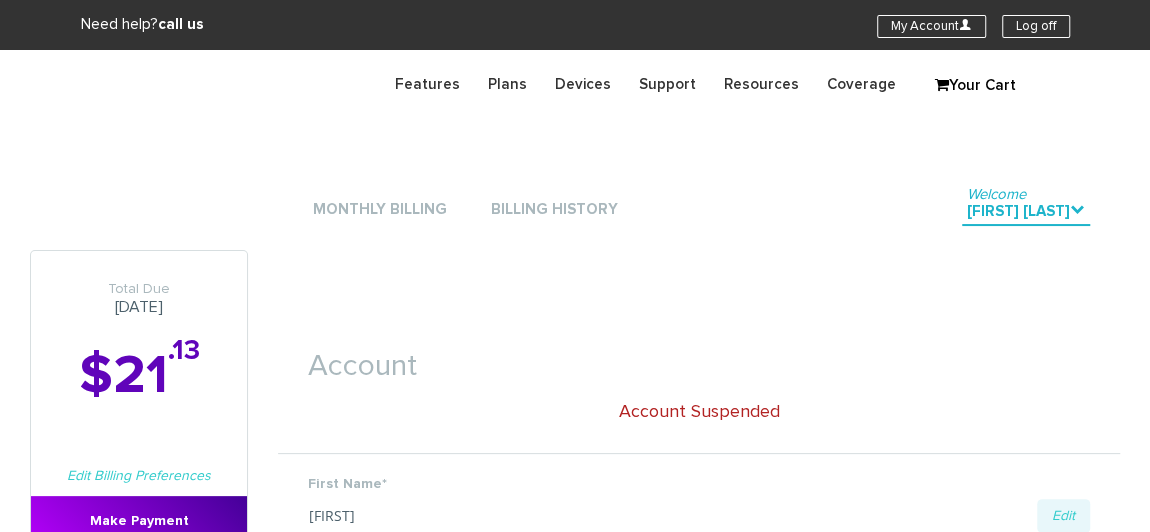 click on "$21 .13" at bounding box center (139, 376) 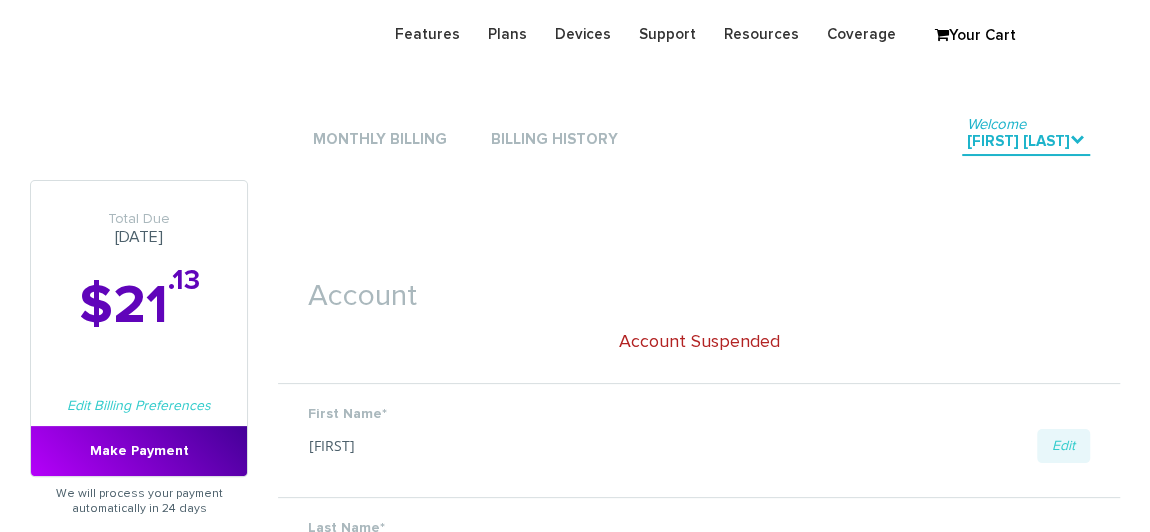 scroll, scrollTop: 181, scrollLeft: 0, axis: vertical 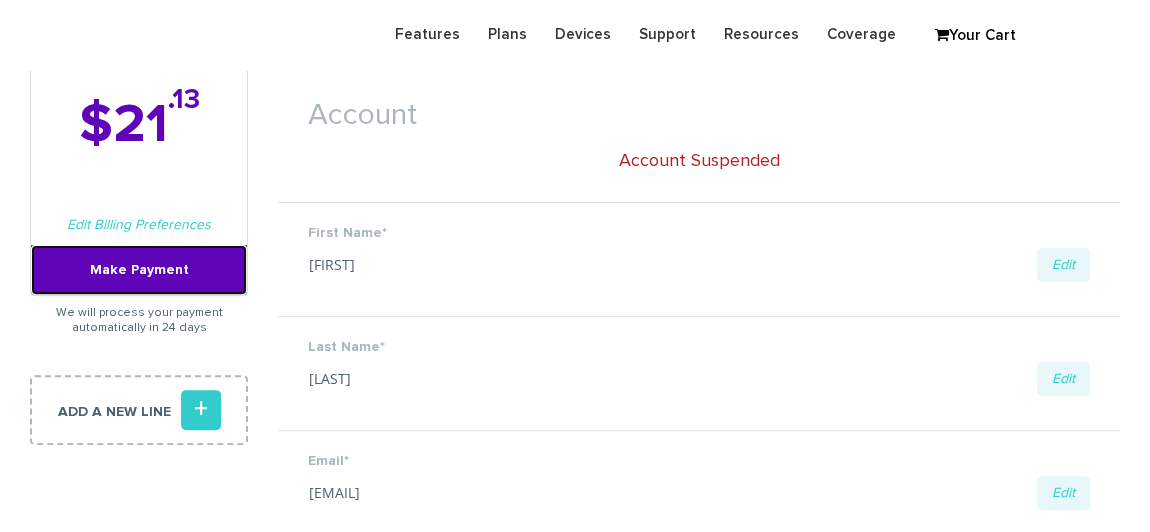 click on "Make Payment" at bounding box center [139, 270] 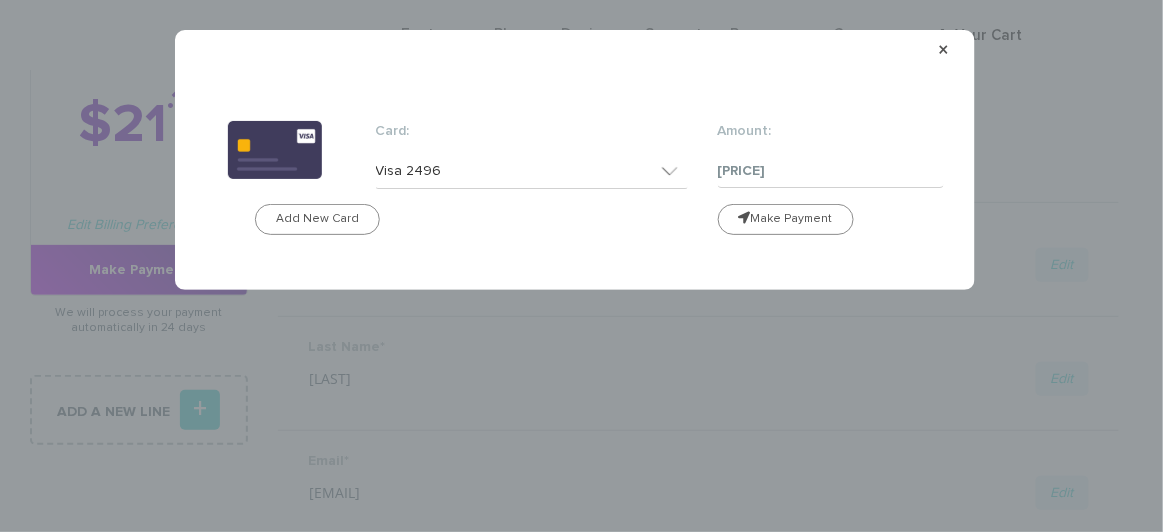 click on "Visa 2496" at bounding box center [532, 171] 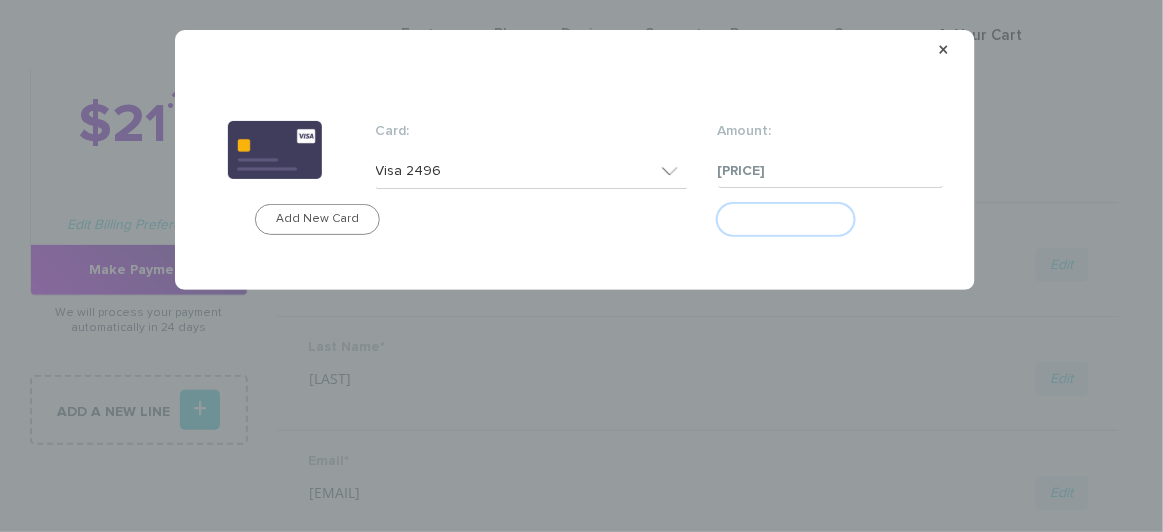 click on "Make Payment" at bounding box center (786, 219) 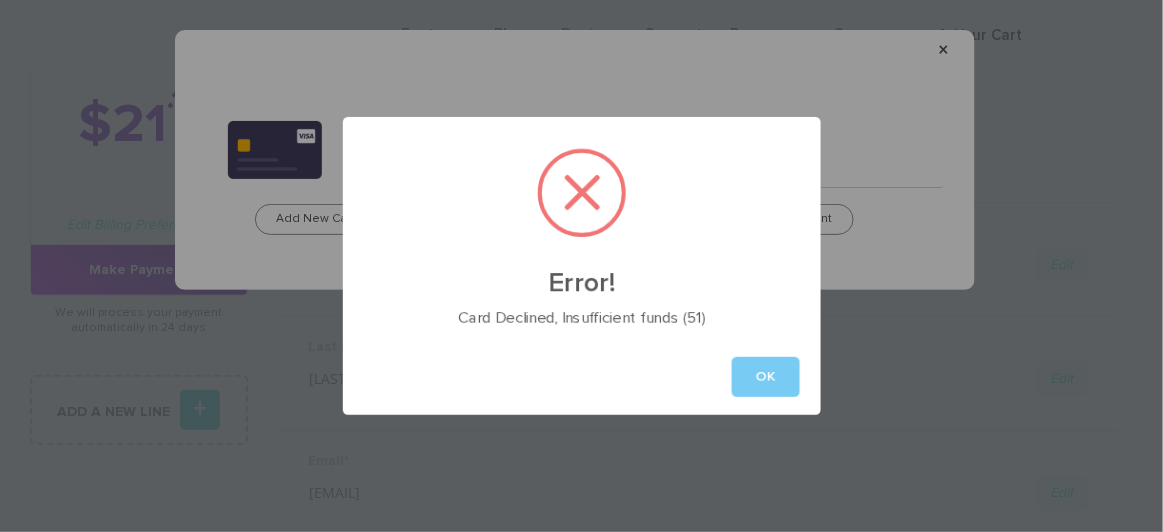 click on "OK" at bounding box center (766, 377) 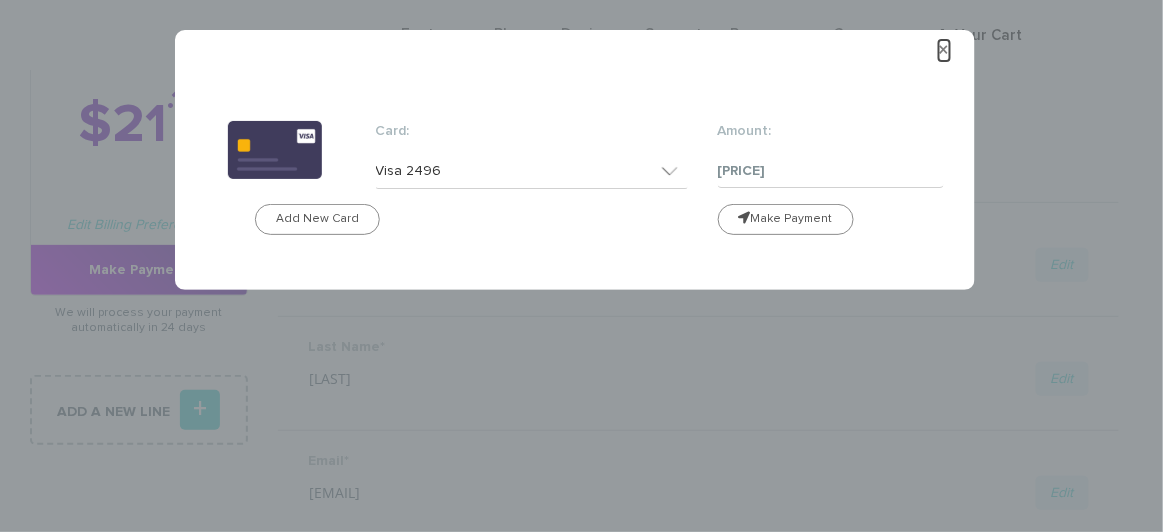 click on "×" at bounding box center (944, 50) 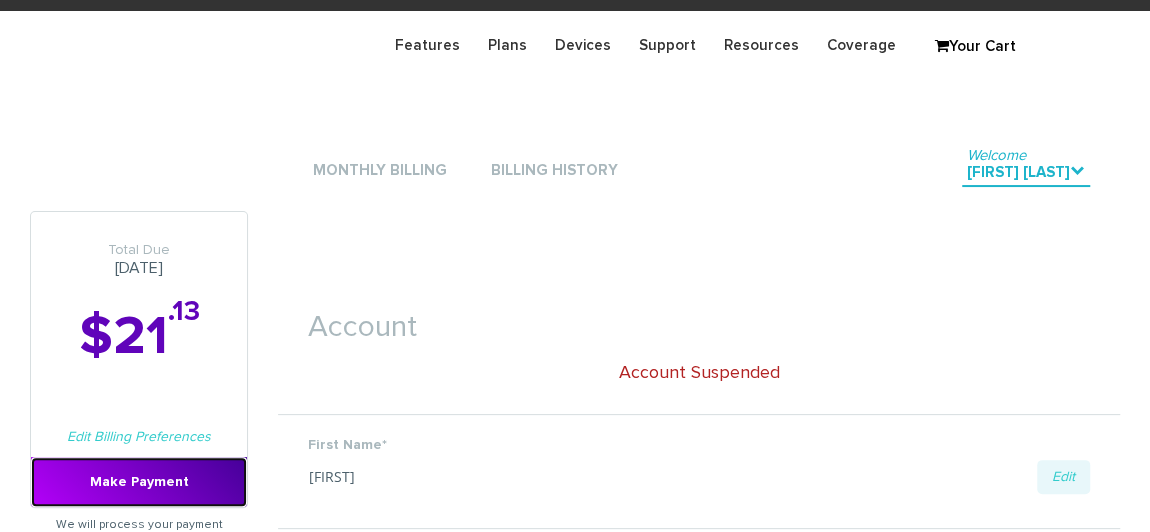 scroll, scrollTop: 0, scrollLeft: 0, axis: both 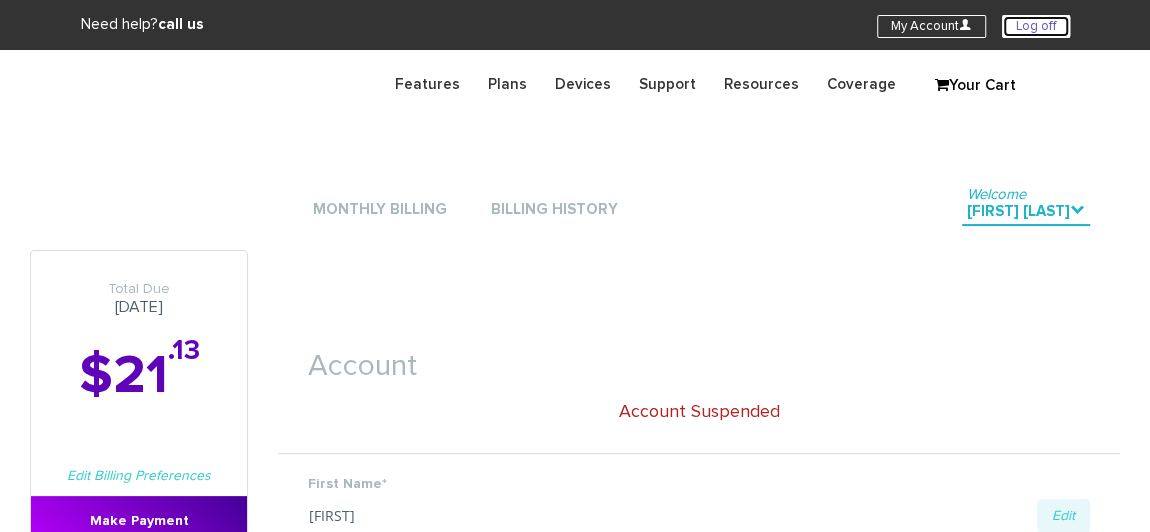 click on "Log off" at bounding box center (1036, 26) 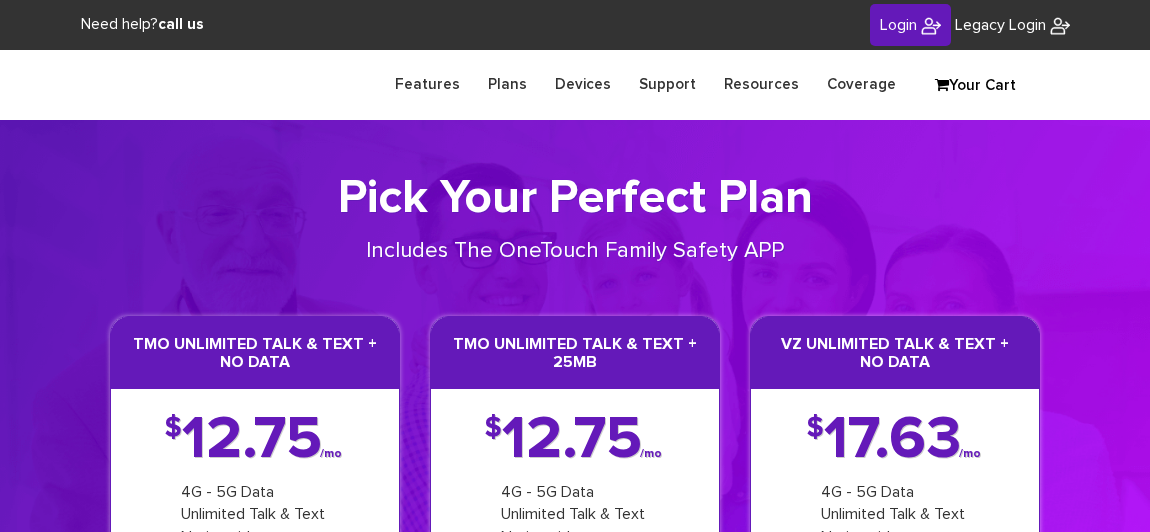 scroll, scrollTop: 0, scrollLeft: 0, axis: both 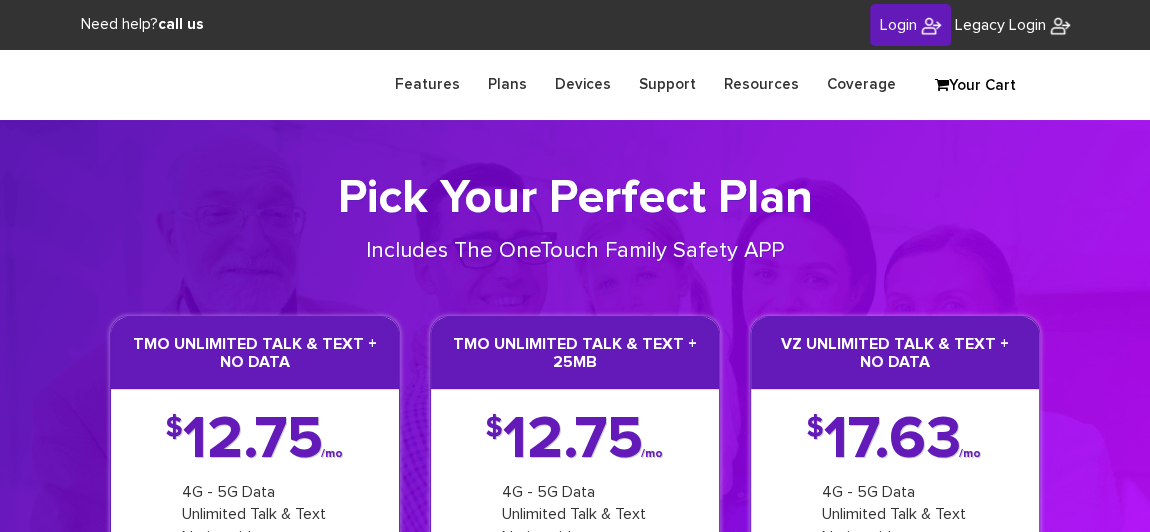click on "Login" at bounding box center (910, 25) 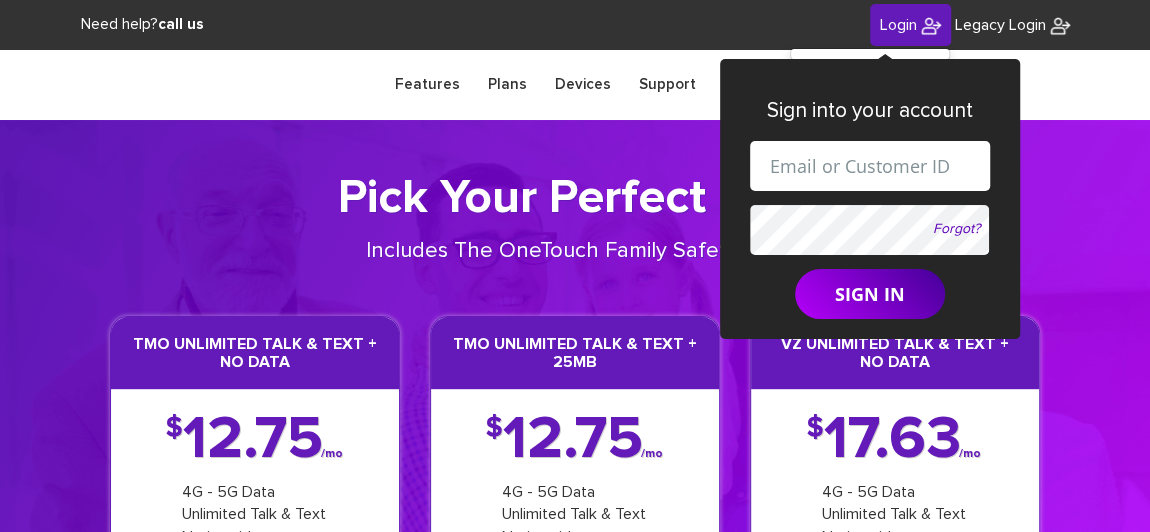drag, startPoint x: 858, startPoint y: 160, endPoint x: 868, endPoint y: 165, distance: 11.18034 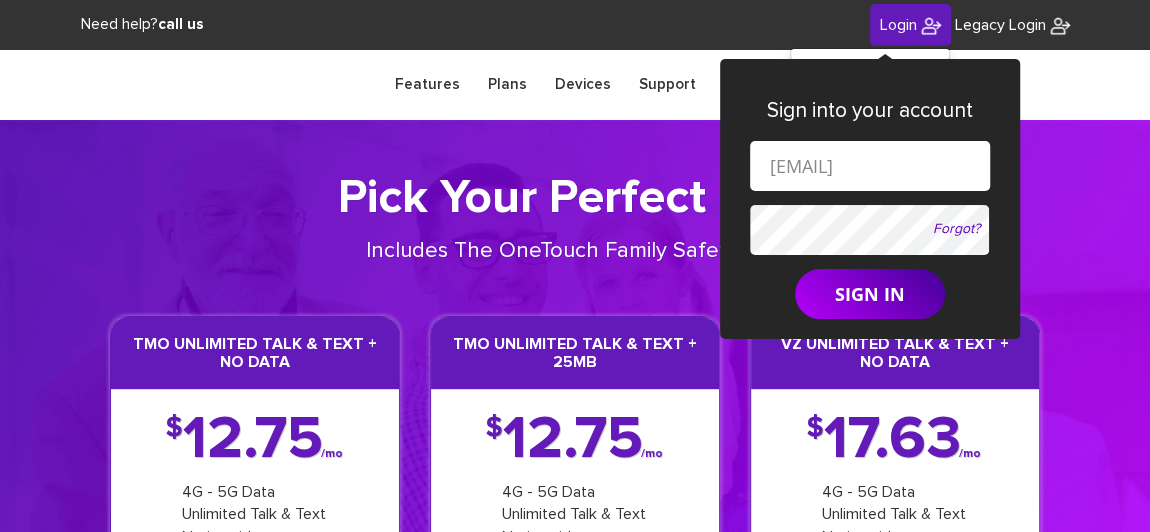 click on "shgy9700+9142179266@gmail.com" at bounding box center (870, 166) 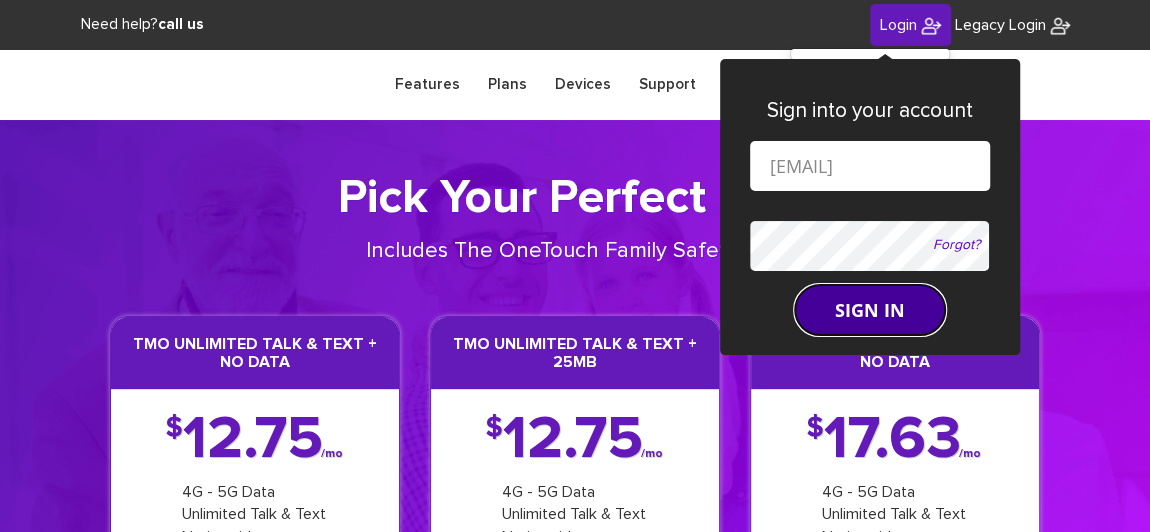 click on "SIGN IN" at bounding box center [870, 310] 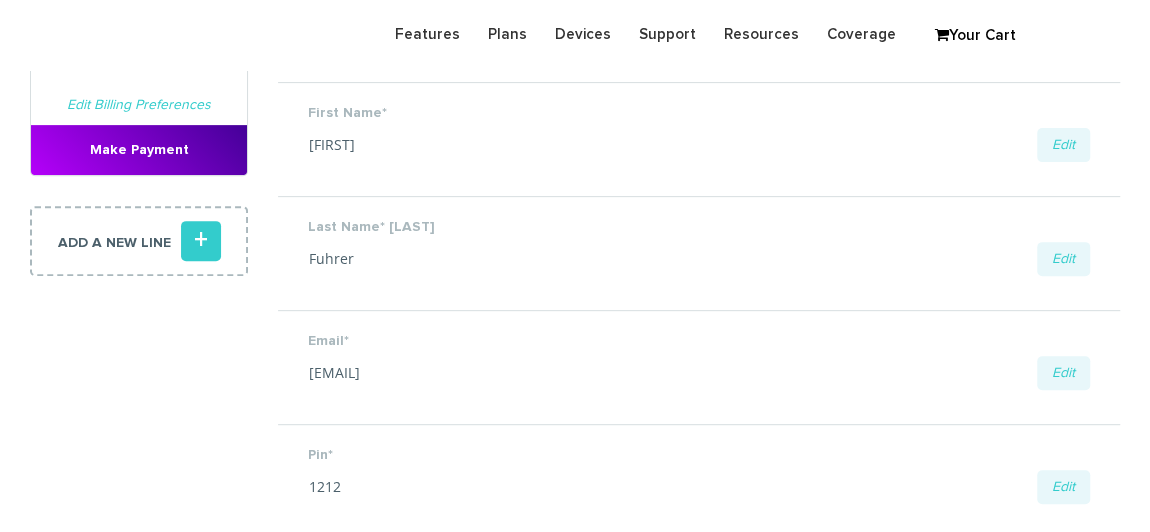 scroll, scrollTop: 272, scrollLeft: 0, axis: vertical 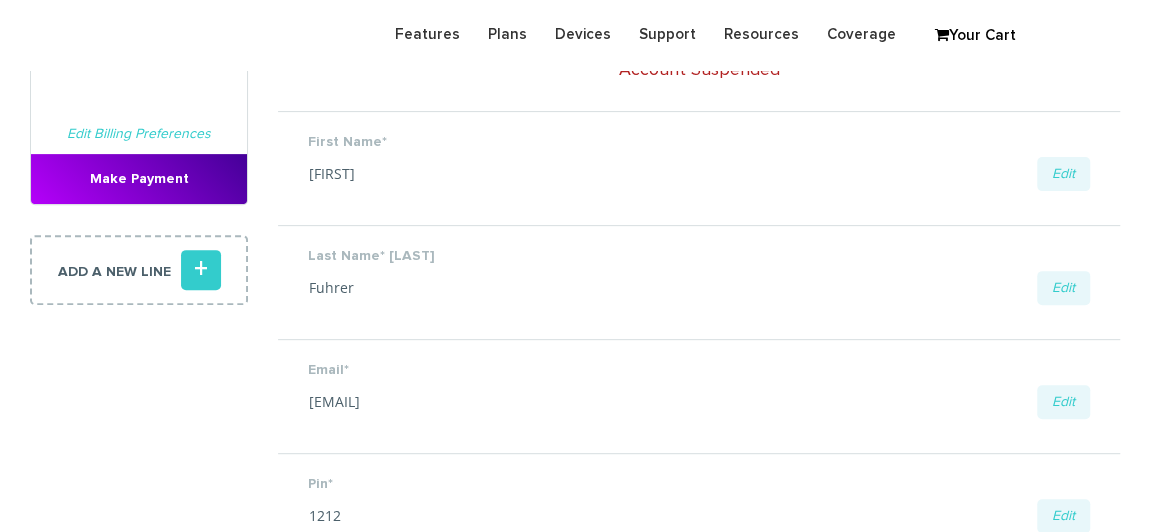 click on "First Name*
[FIRST]
Edit
Save
Cancel" at bounding box center [699, 168] 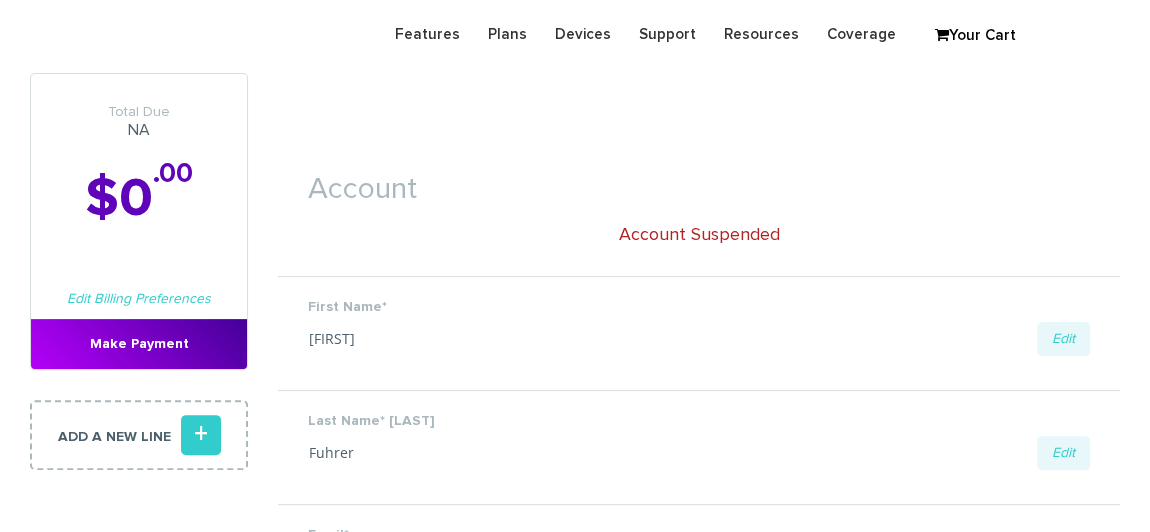 scroll, scrollTop: 0, scrollLeft: 0, axis: both 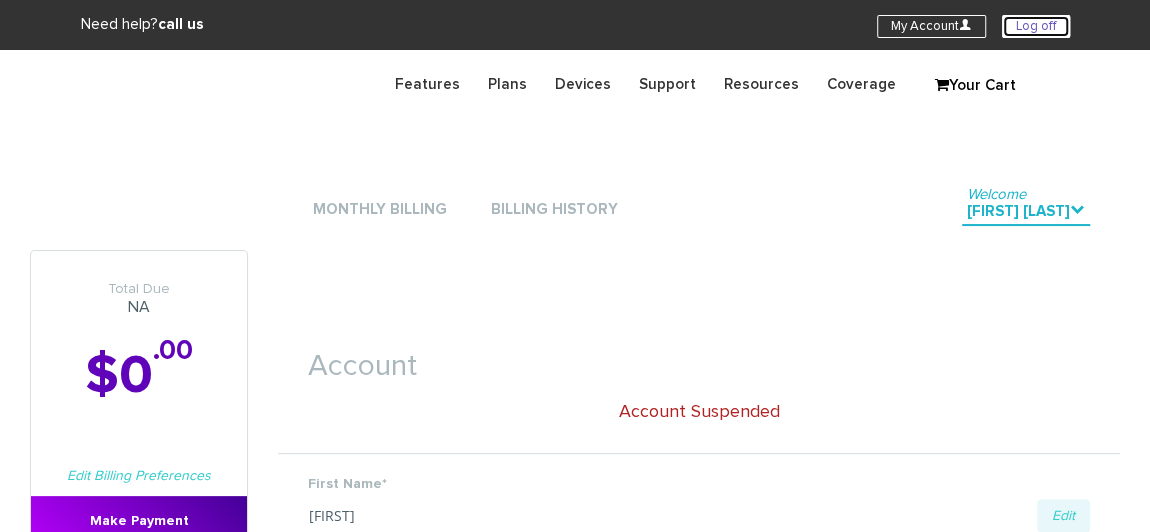 click on "Log off" at bounding box center (1036, 26) 